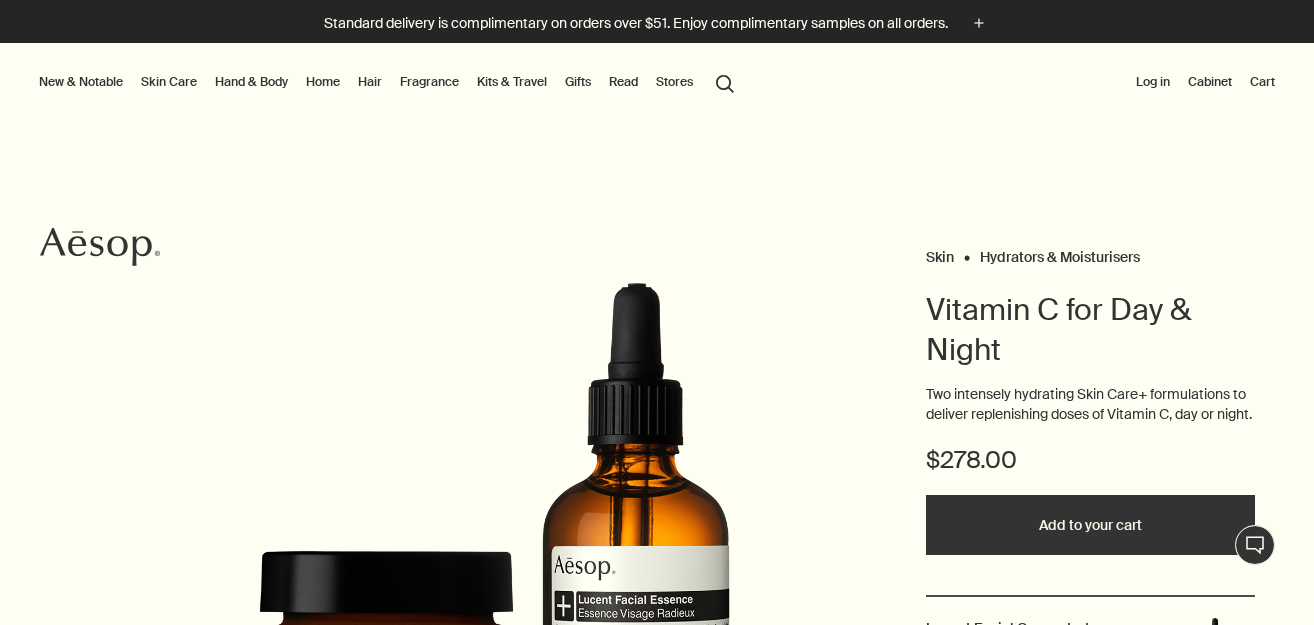 scroll, scrollTop: 0, scrollLeft: 0, axis: both 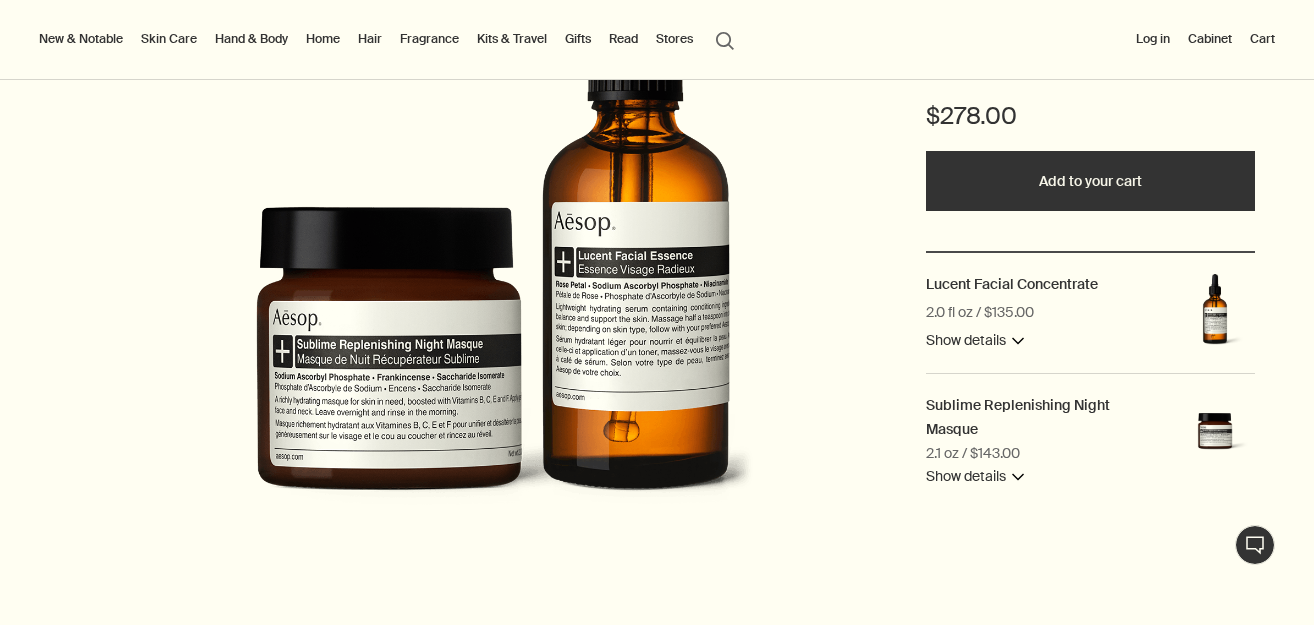click on "Show details downArrow" at bounding box center (975, 341) 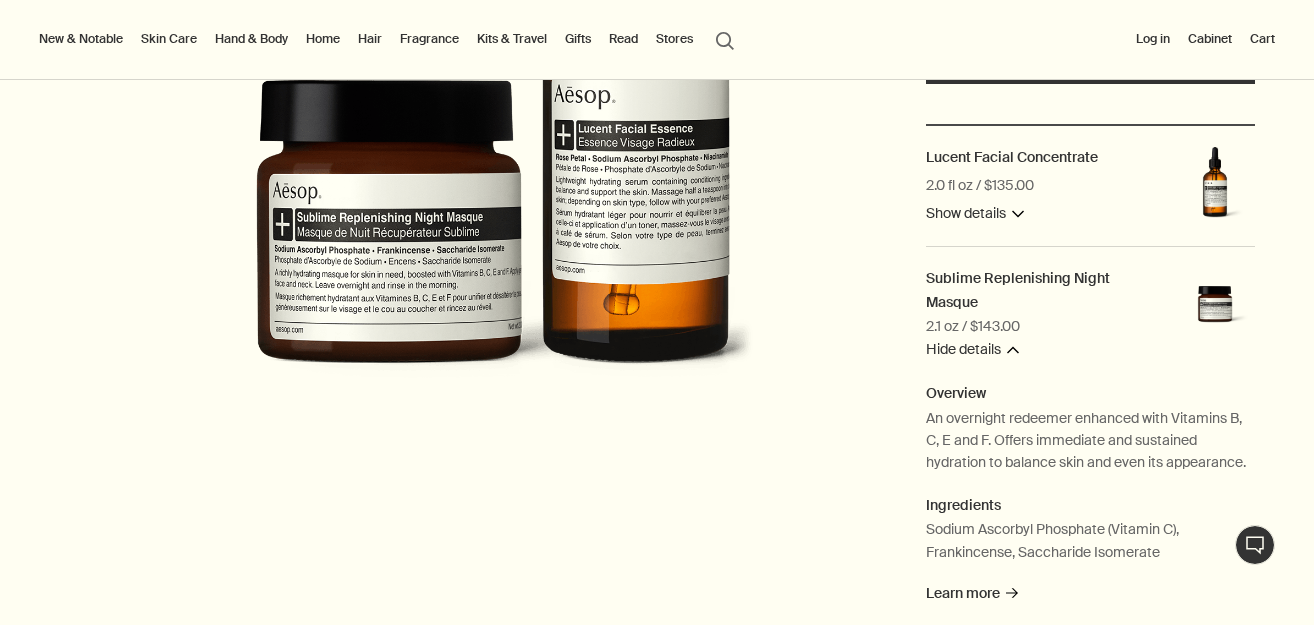 scroll, scrollTop: 480, scrollLeft: 0, axis: vertical 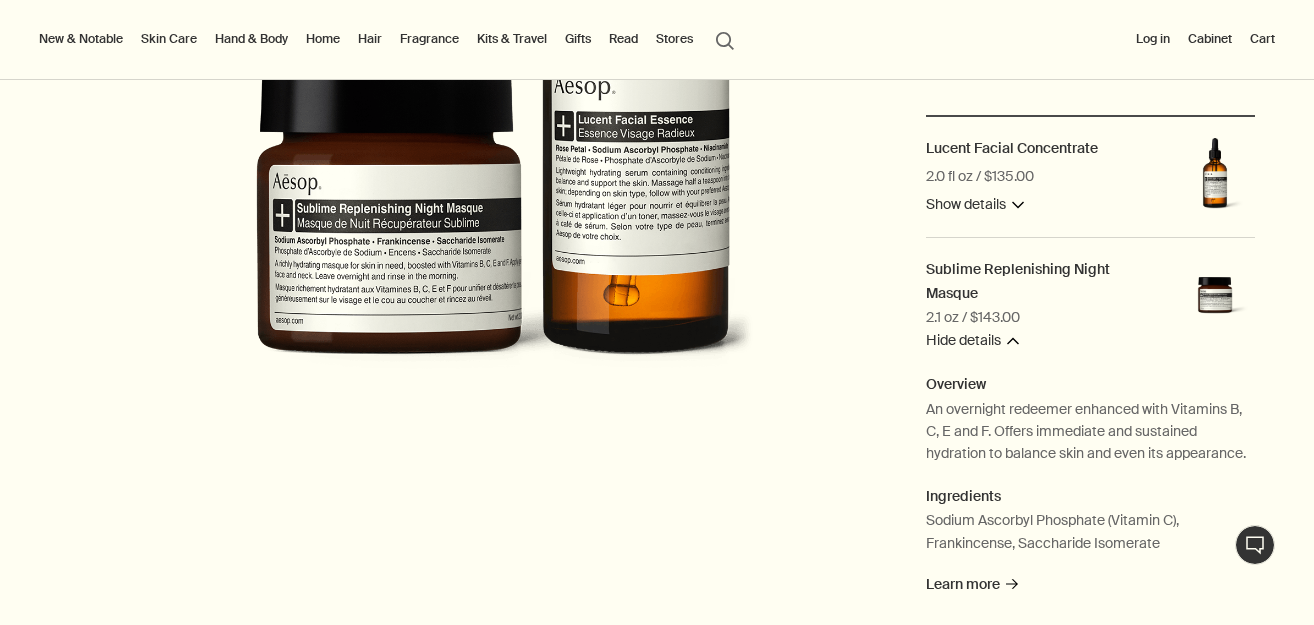 click on "Show details downArrow" at bounding box center (975, 205) 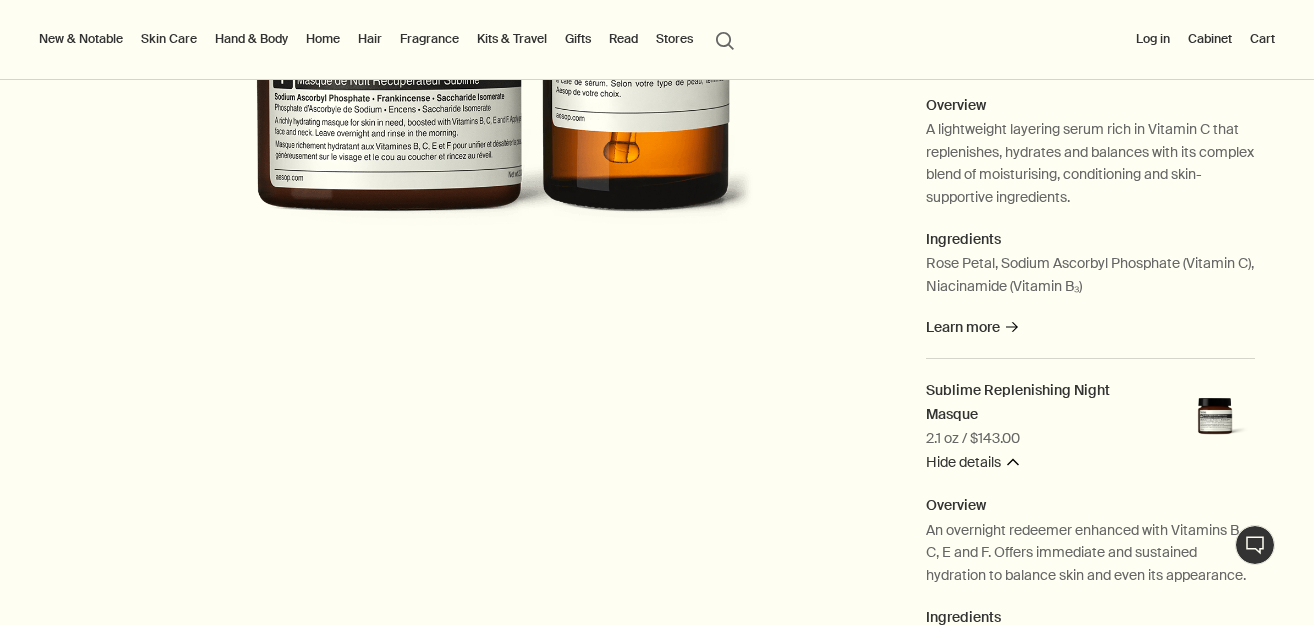 scroll, scrollTop: 671, scrollLeft: 0, axis: vertical 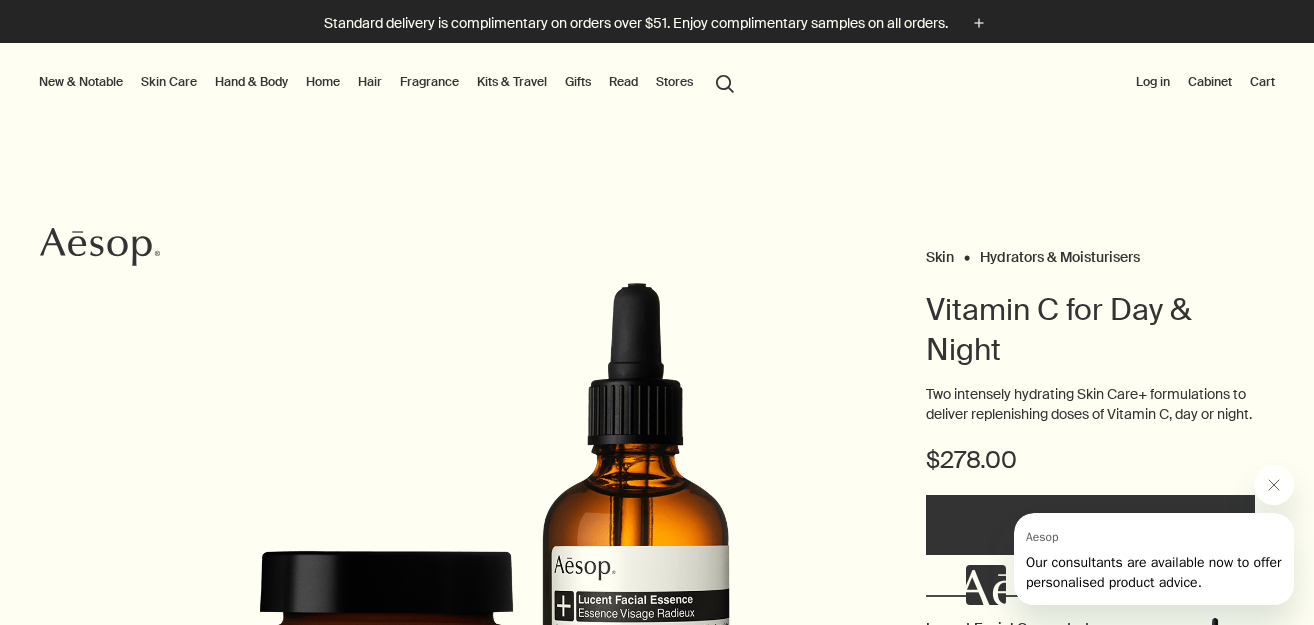 click on "Skin Care" at bounding box center (169, 82) 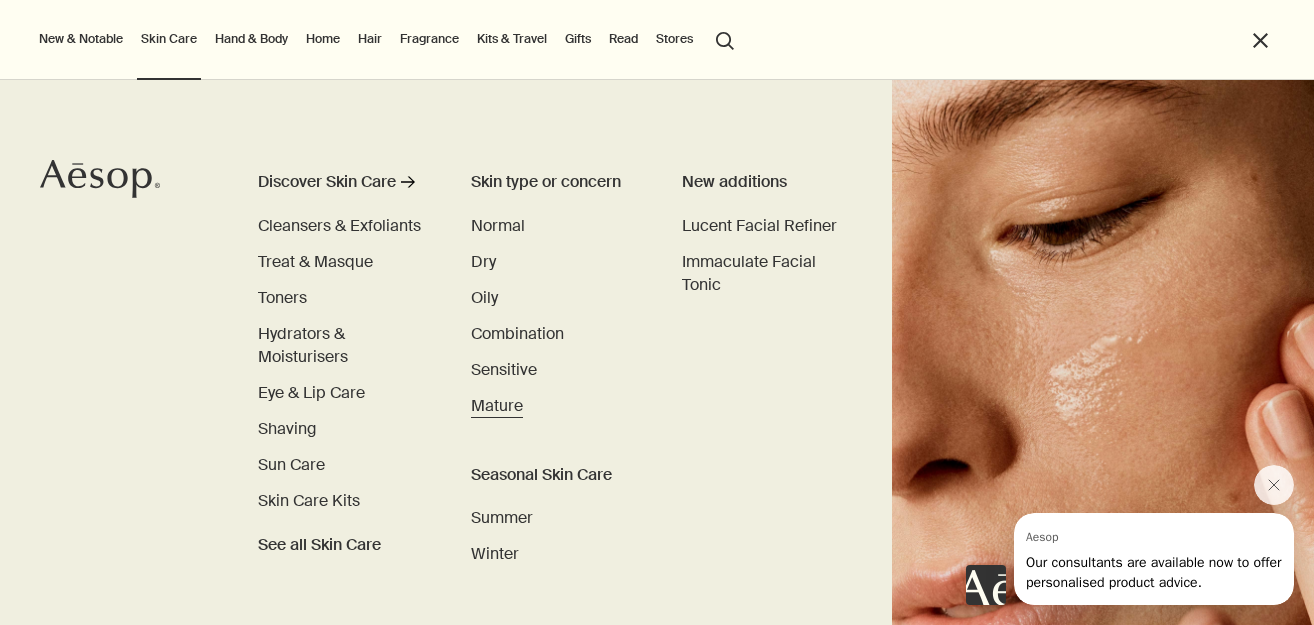 click on "Mature" at bounding box center (497, 405) 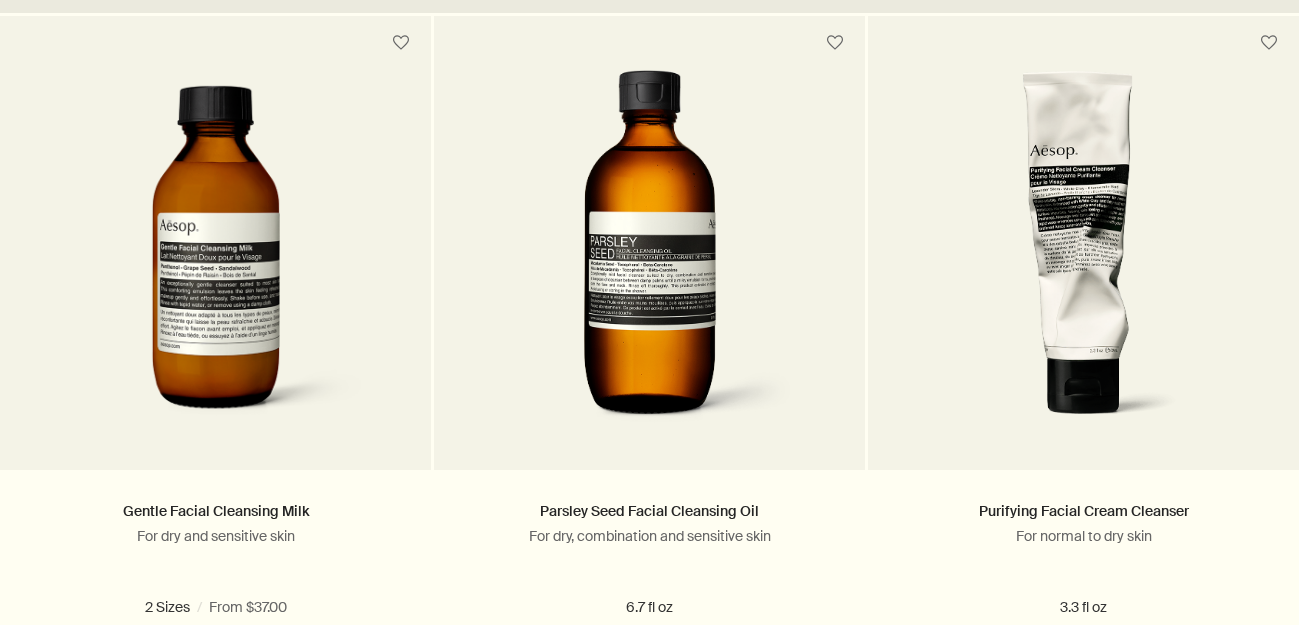 scroll, scrollTop: 620, scrollLeft: 0, axis: vertical 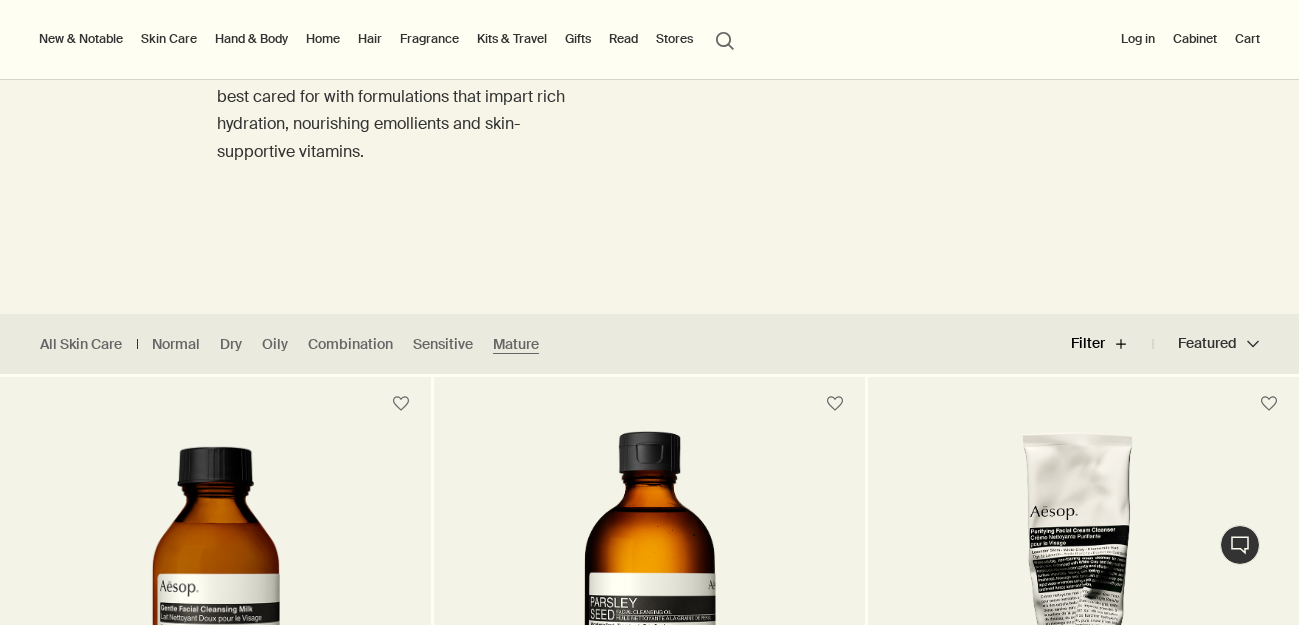 click on "Filter plus" at bounding box center [1112, 344] 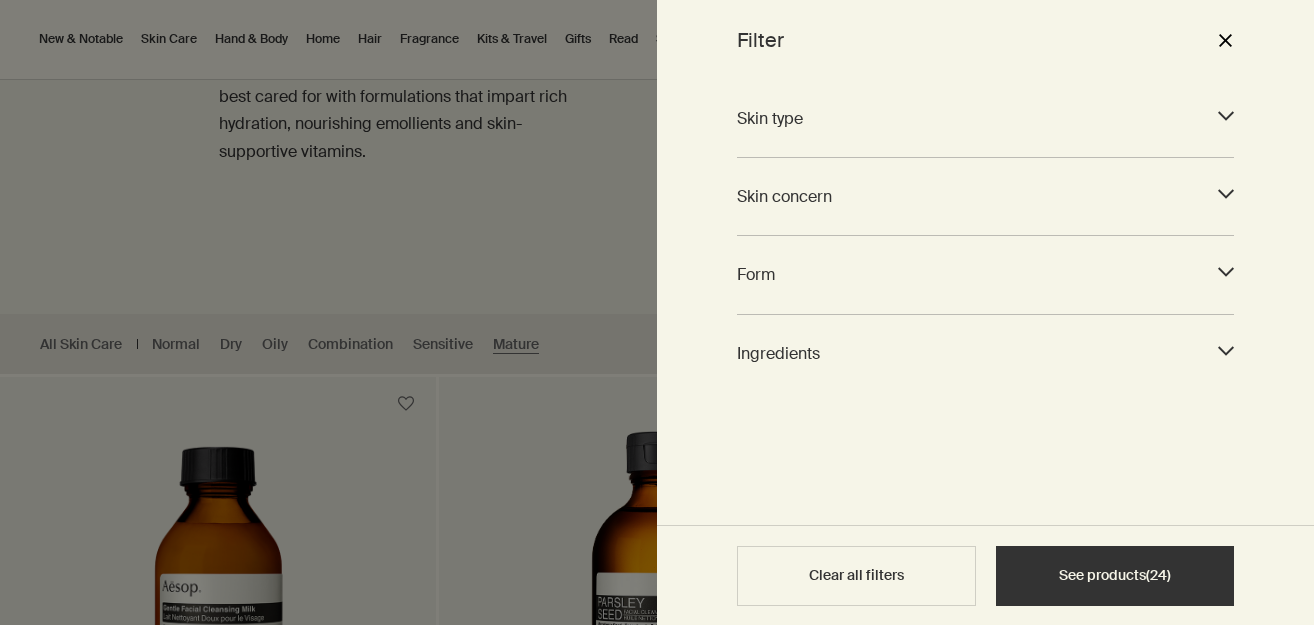 click on "Skin concern" at bounding box center [967, 196] 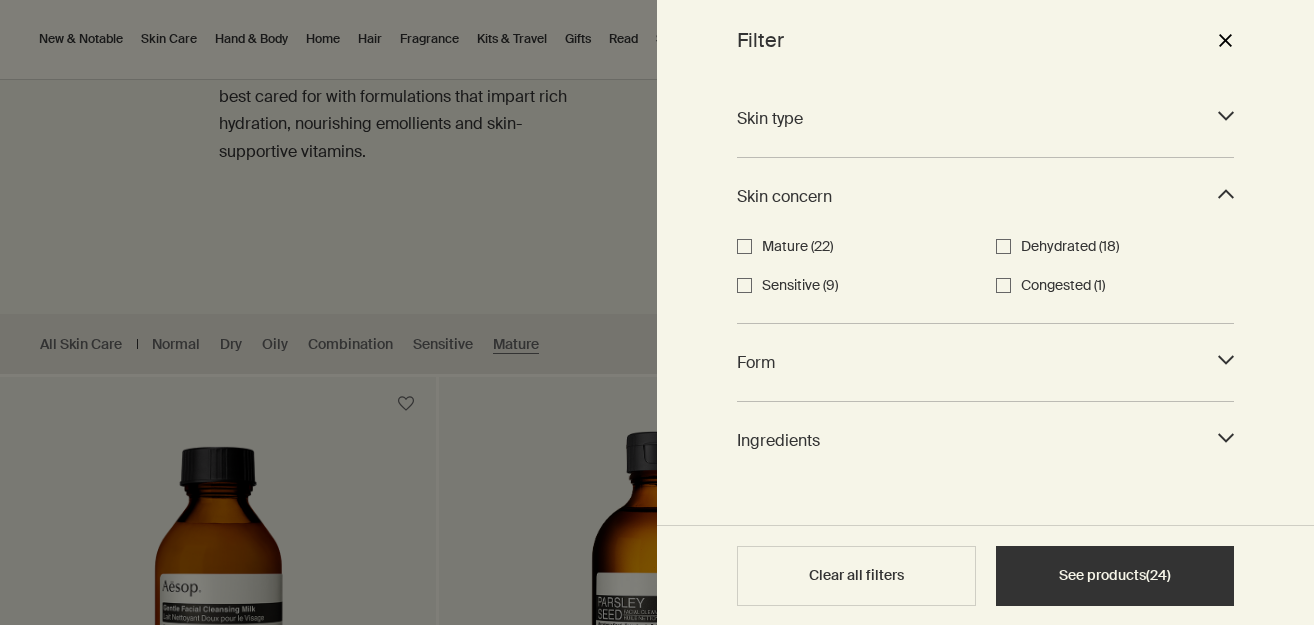 click on "Skin concern downArrow" at bounding box center (985, 196) 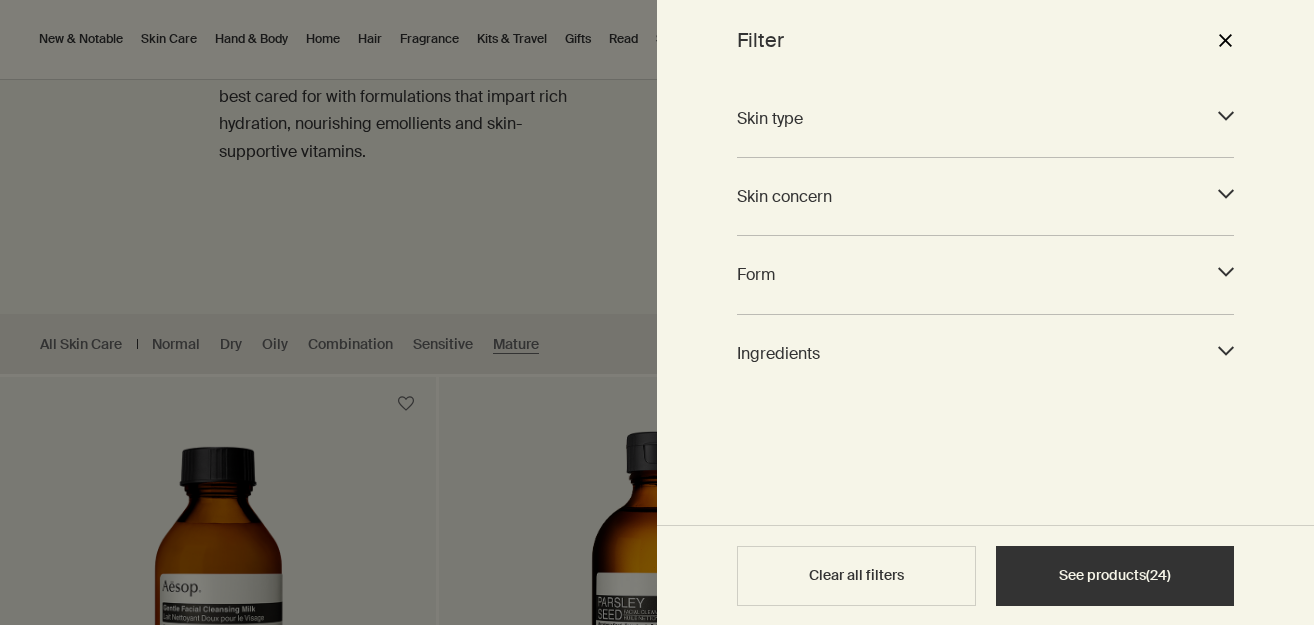 click on "Form" at bounding box center [967, 274] 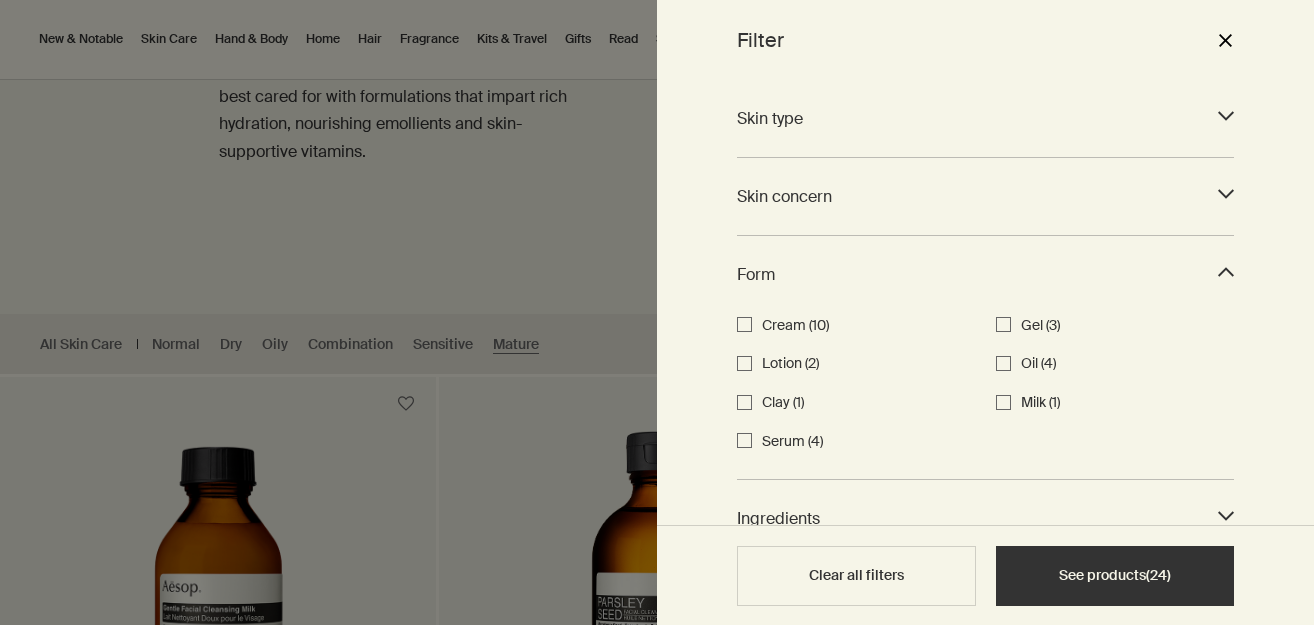 click on "Form downArrow" at bounding box center [985, 274] 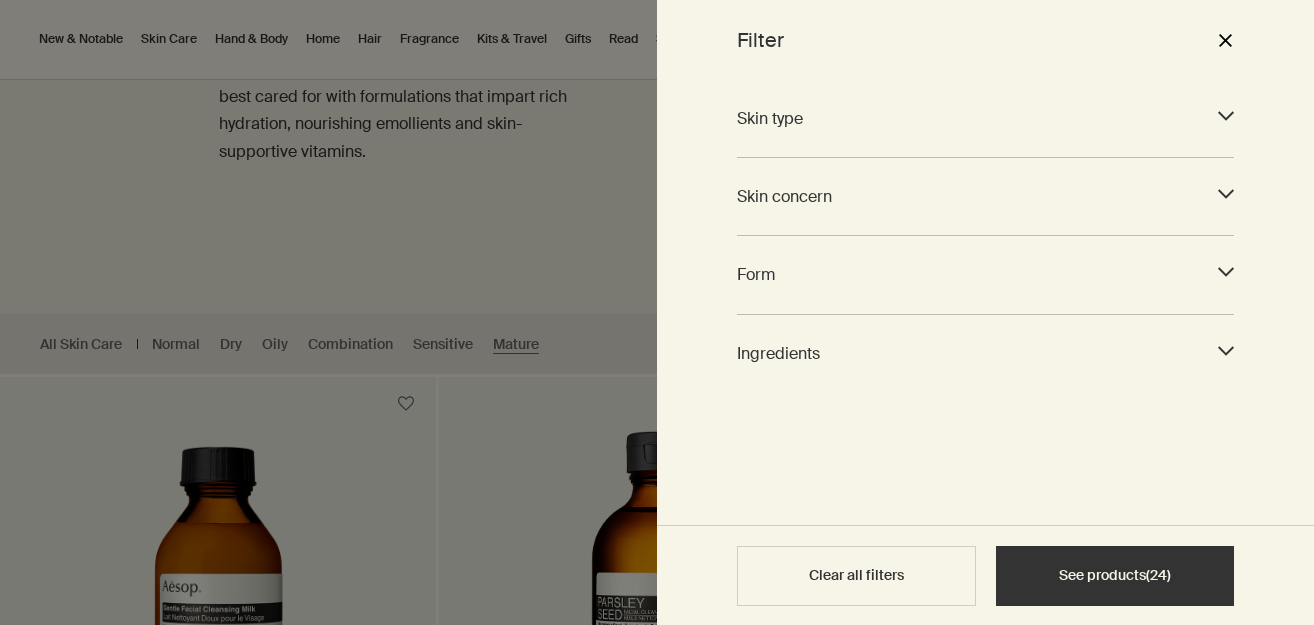 click on "Ingredients" at bounding box center (967, 353) 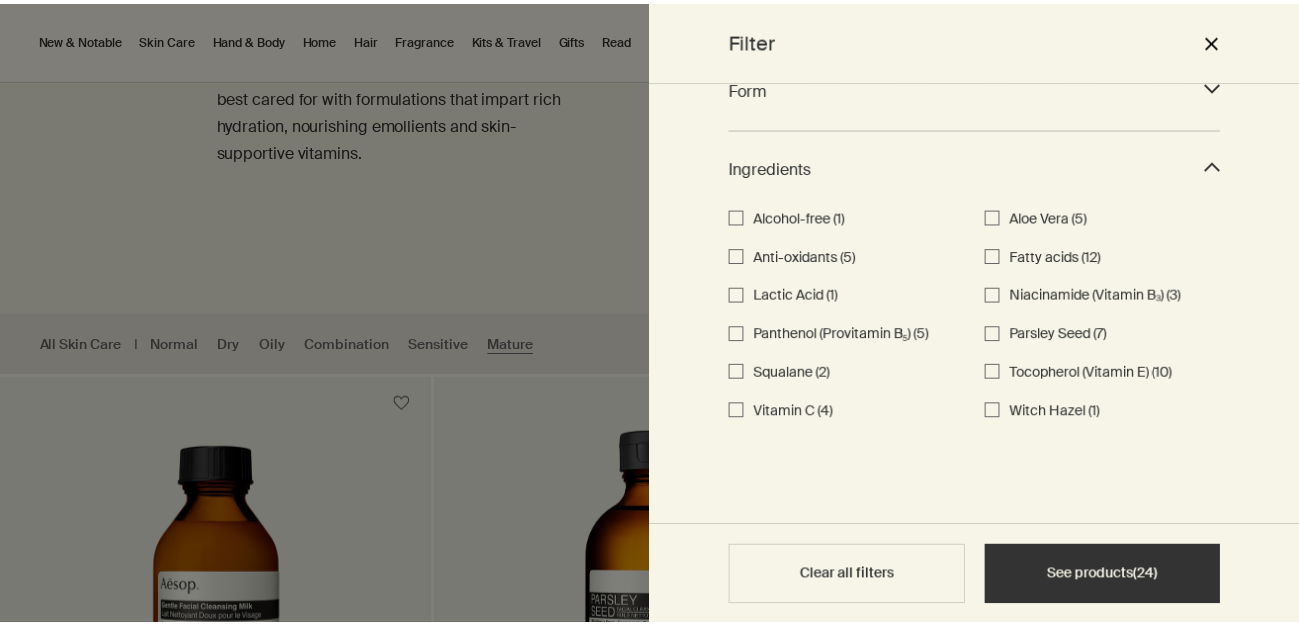 scroll, scrollTop: 190, scrollLeft: 0, axis: vertical 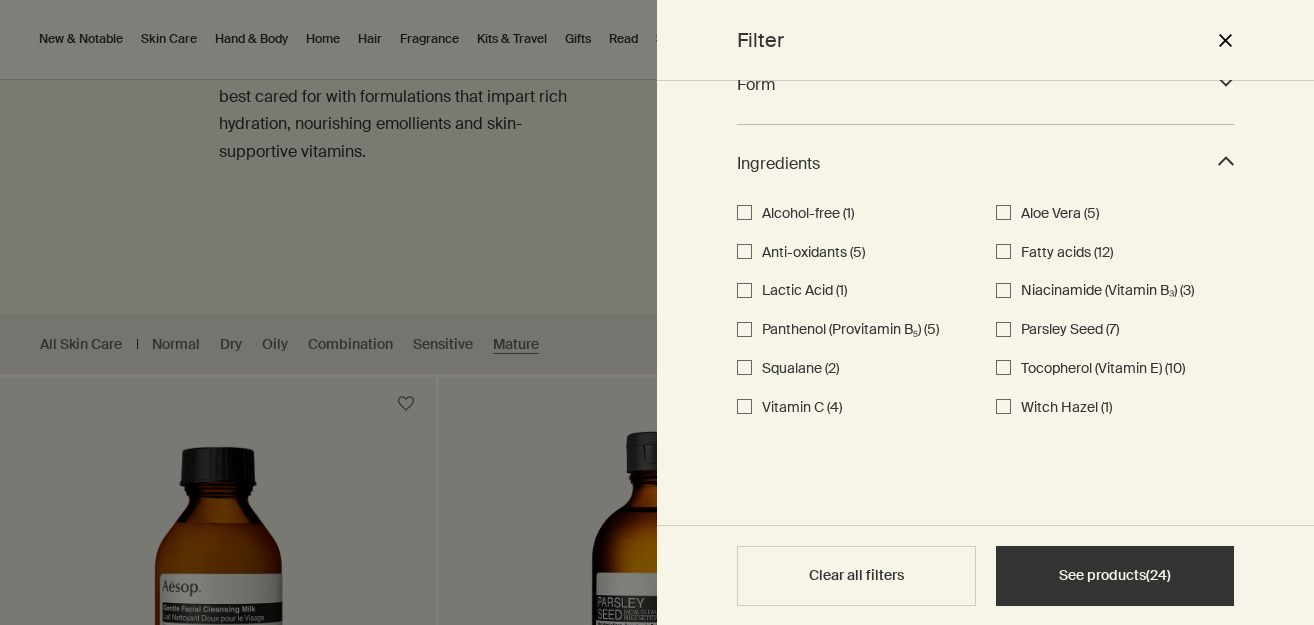 click on "Vitamin C (4)" at bounding box center (744, 406) 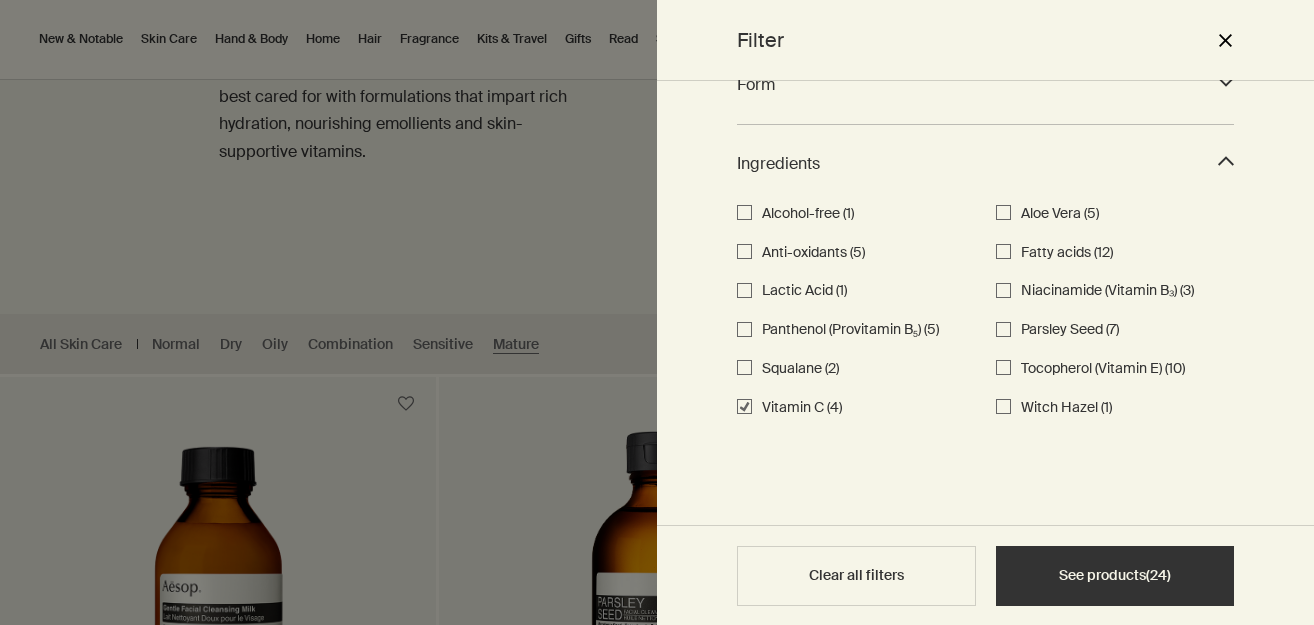 checkbox on "true" 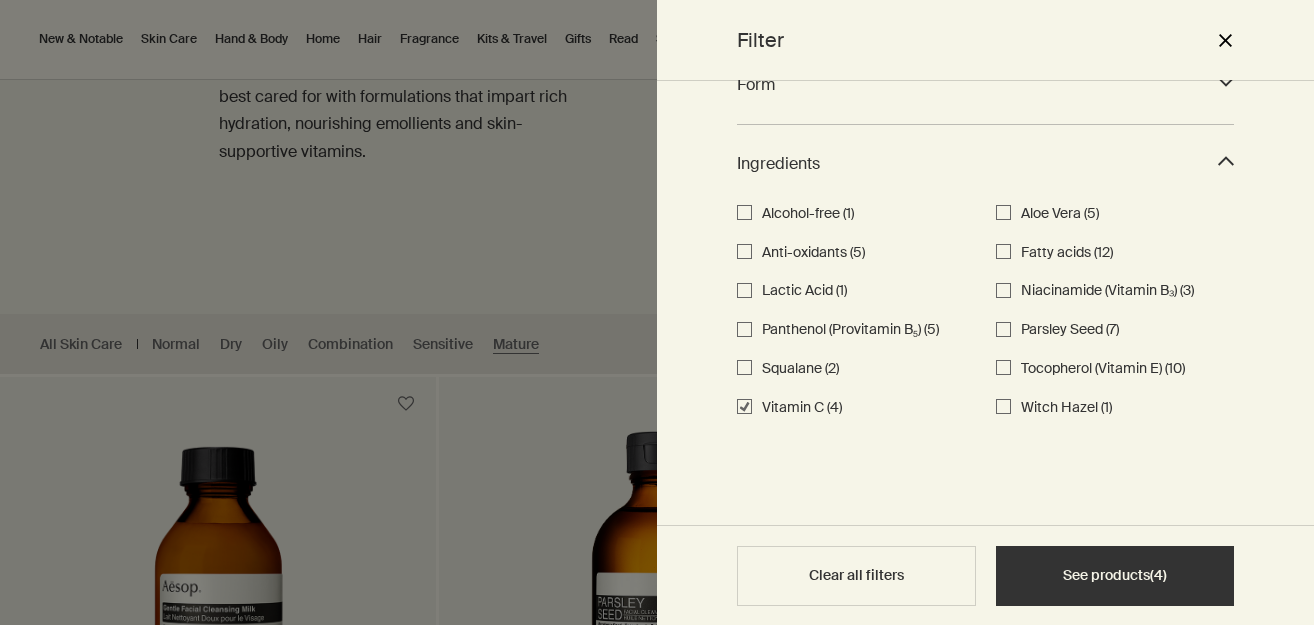 click on "See products   ( 4 )" at bounding box center (1115, 576) 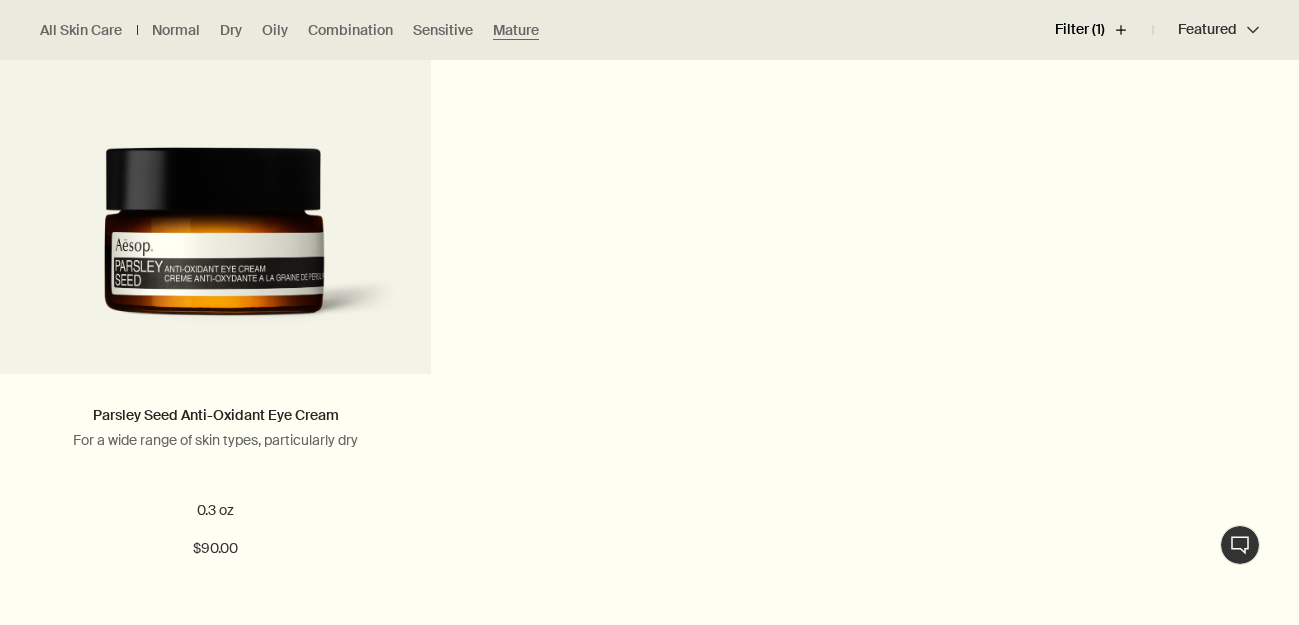 scroll, scrollTop: 1535, scrollLeft: 0, axis: vertical 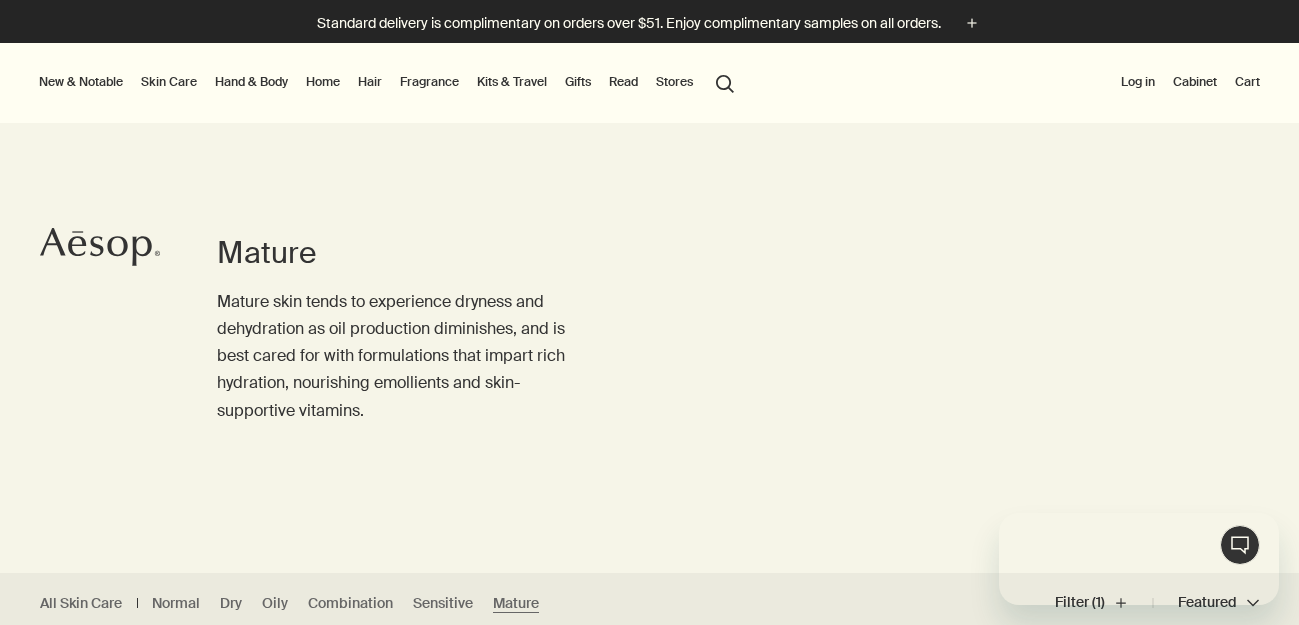 click on "Mature Mature skin tends to experience dryness and dehydration as oil production diminishes, and is best cared for with formulations that impart rich hydration, nourishing emollients and skin-supportive vitamins." at bounding box center (649, 310) 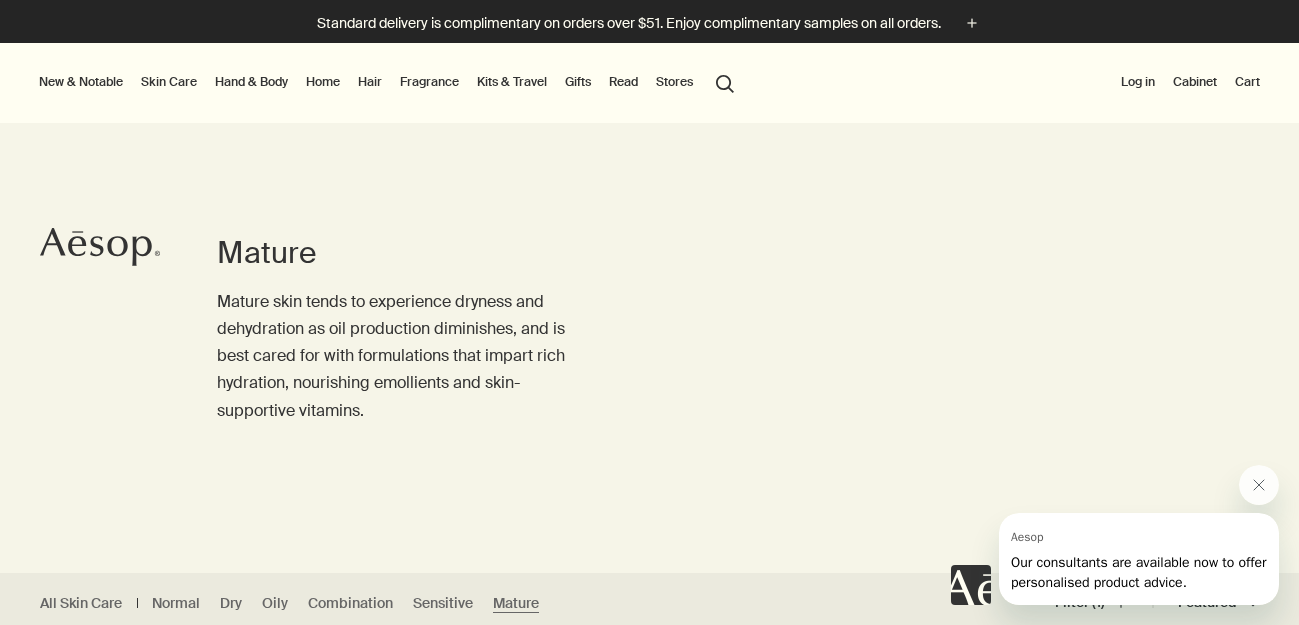 click on "Skin Care" at bounding box center [169, 82] 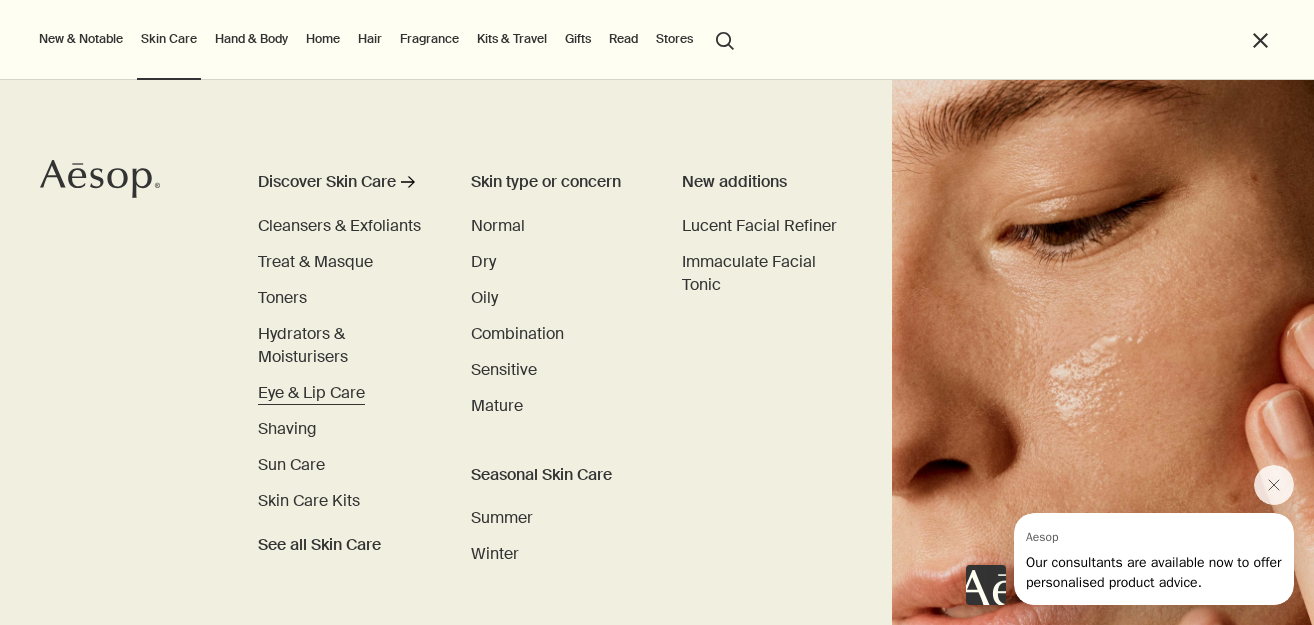 click on "Eye & Lip Care" at bounding box center [311, 392] 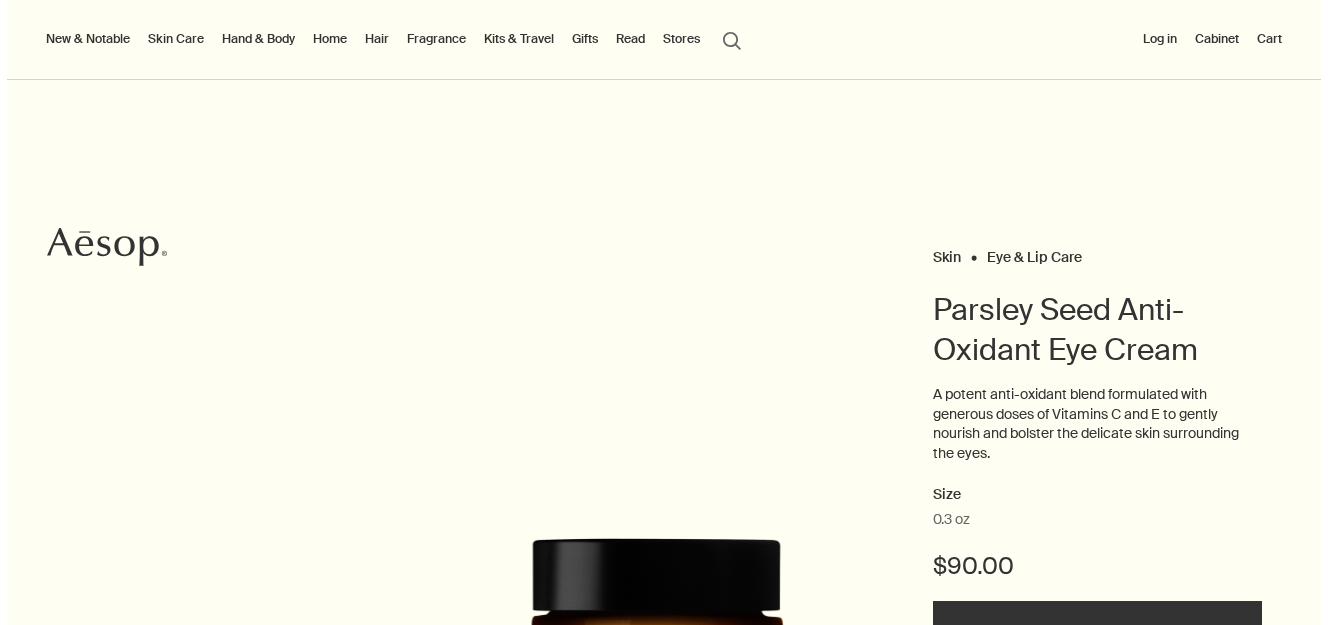 scroll, scrollTop: 0, scrollLeft: 0, axis: both 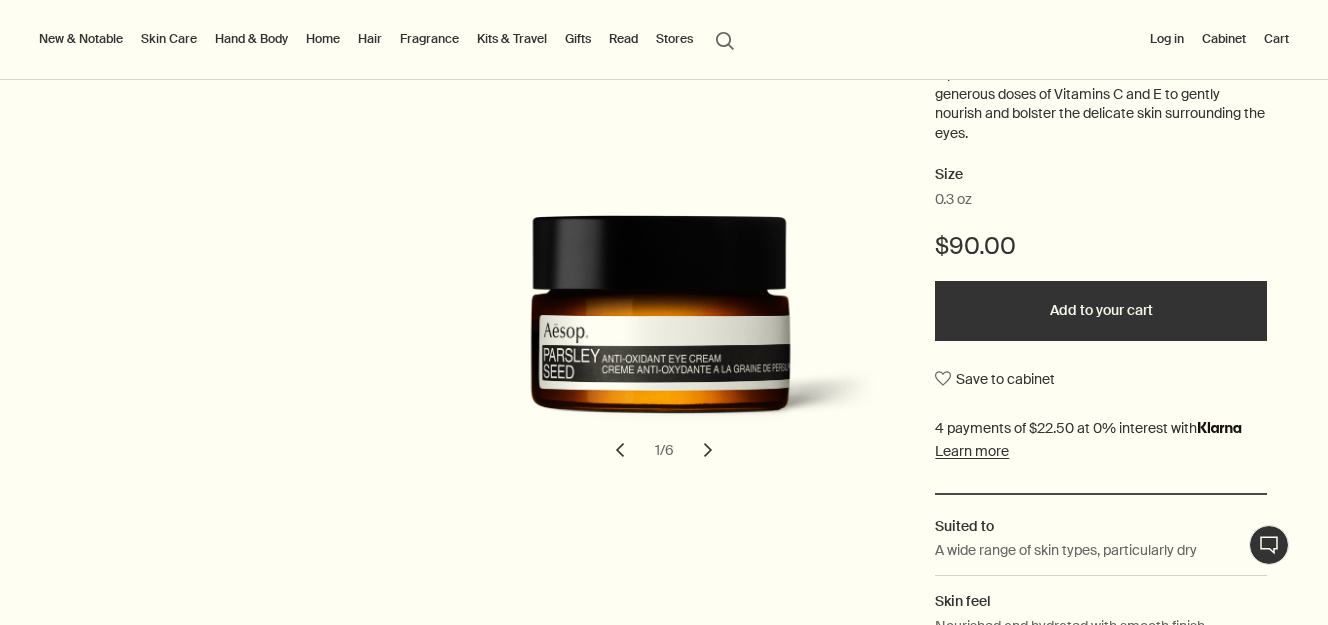 click on "chevron" at bounding box center (708, 450) 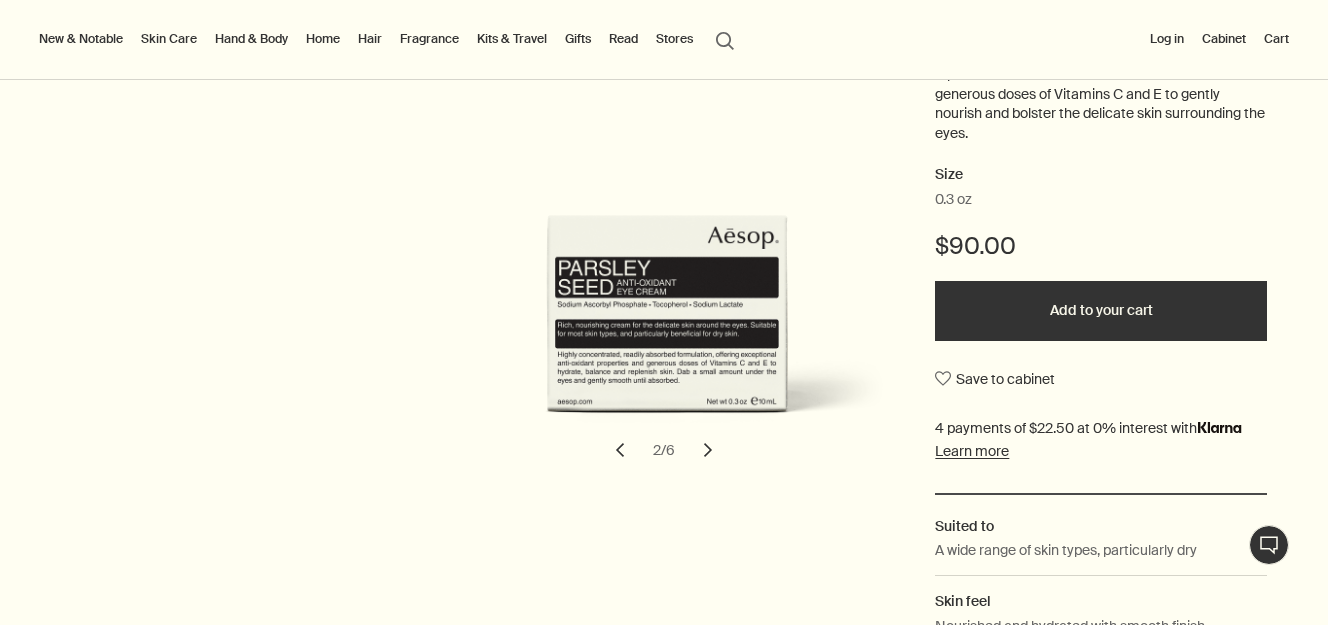 click on "chevron" at bounding box center (708, 450) 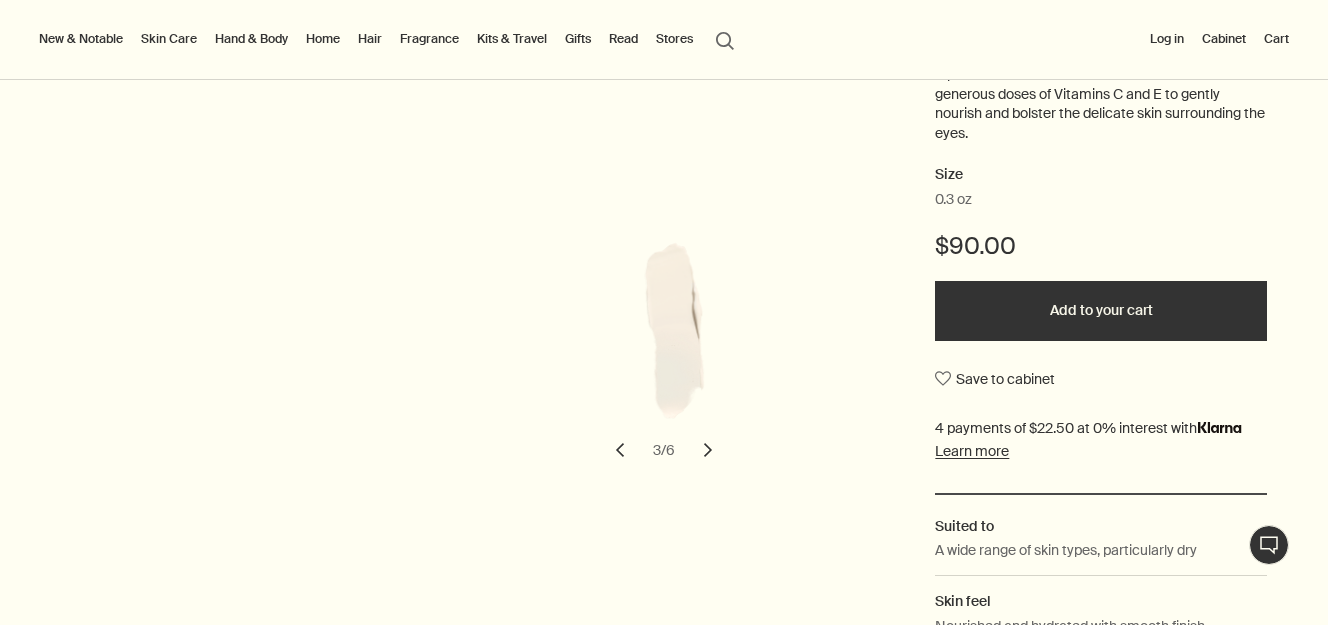 click on "chevron" at bounding box center [708, 450] 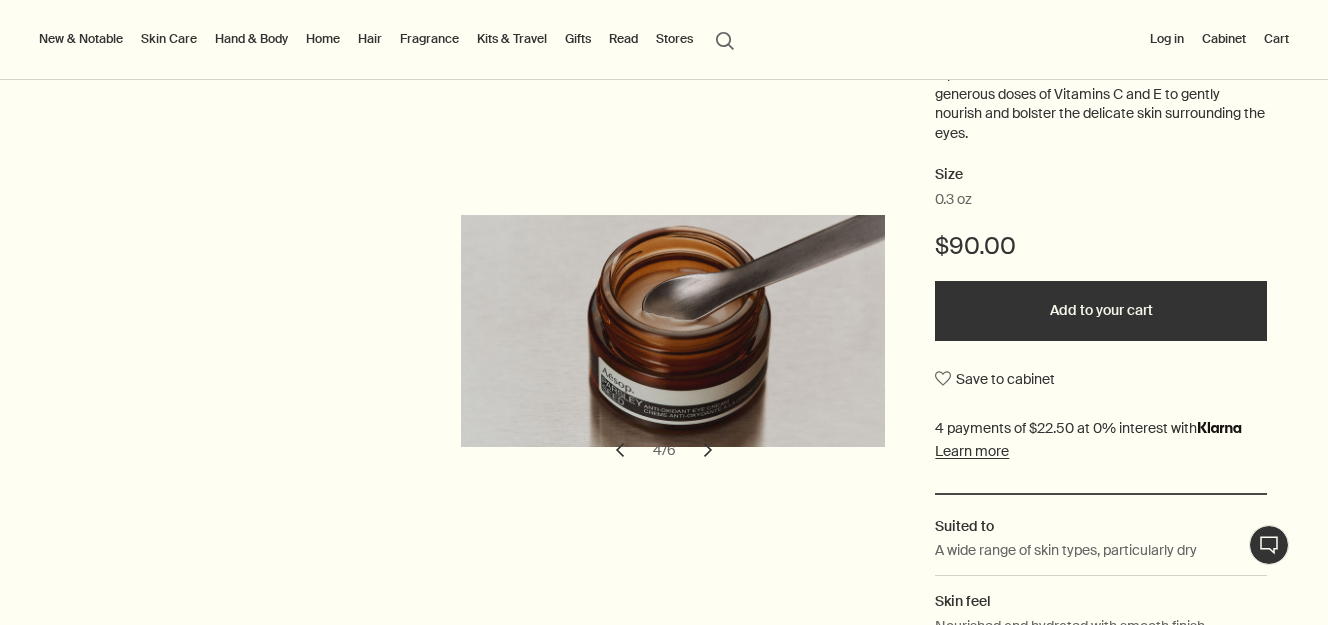 click on "chevron" at bounding box center (708, 450) 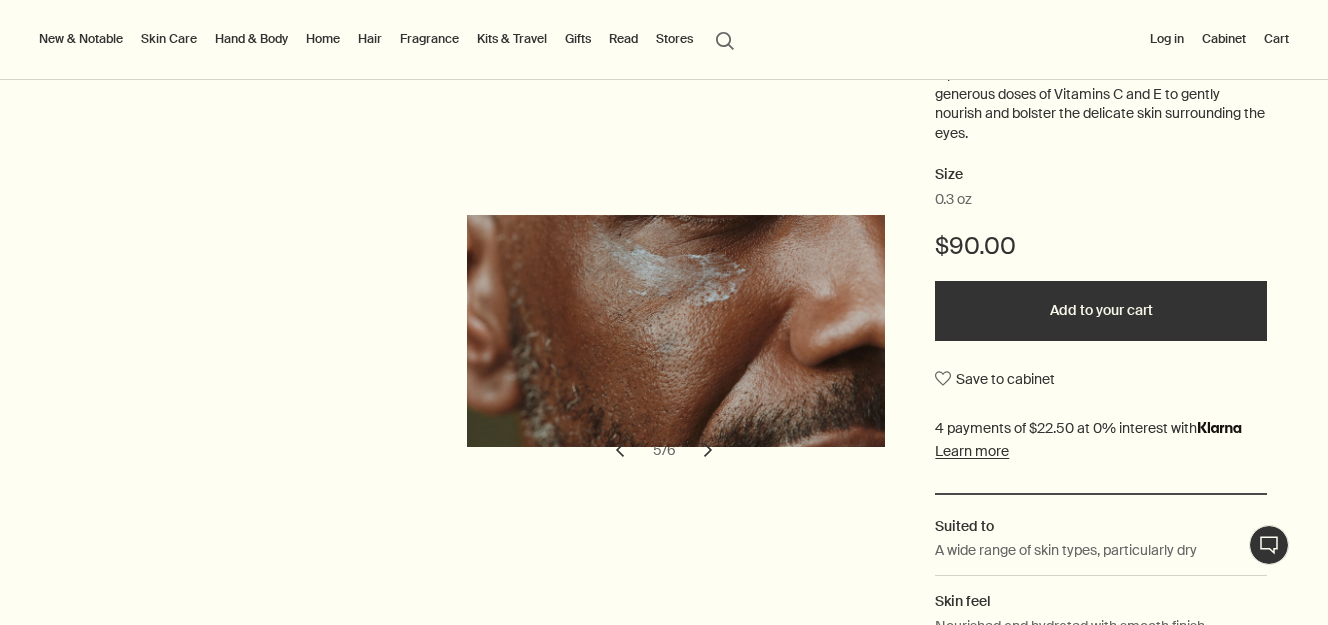 click on "chevron" at bounding box center [708, 450] 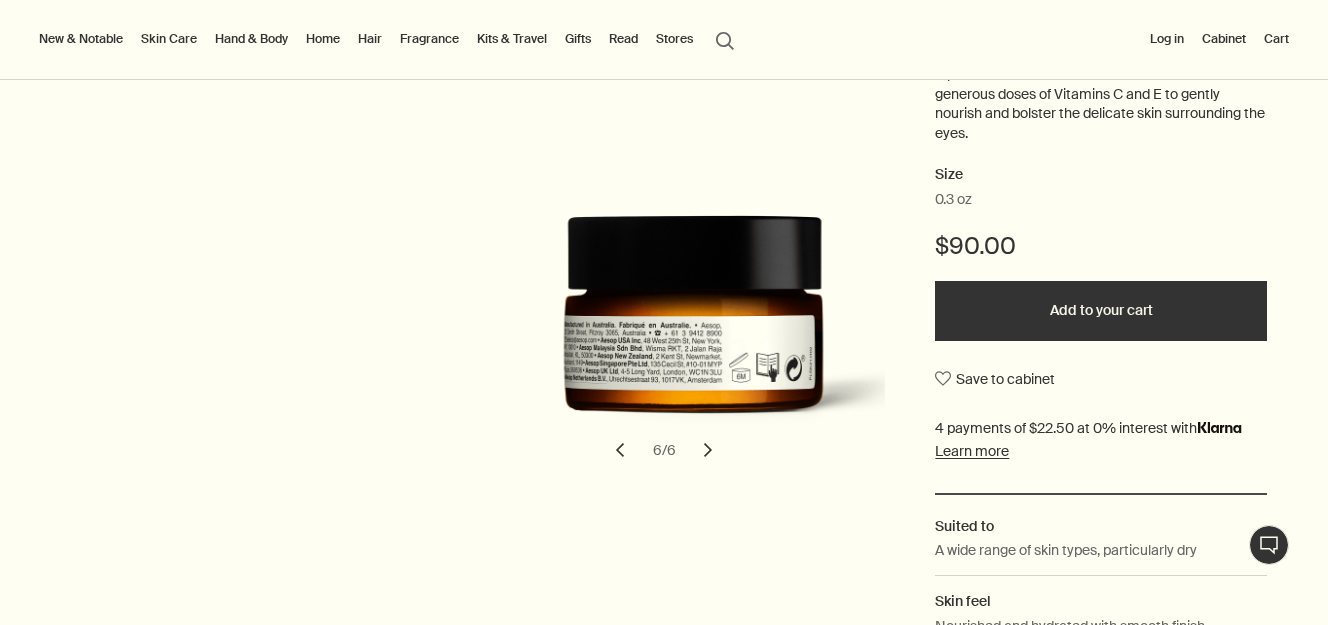click on "chevron" at bounding box center (708, 450) 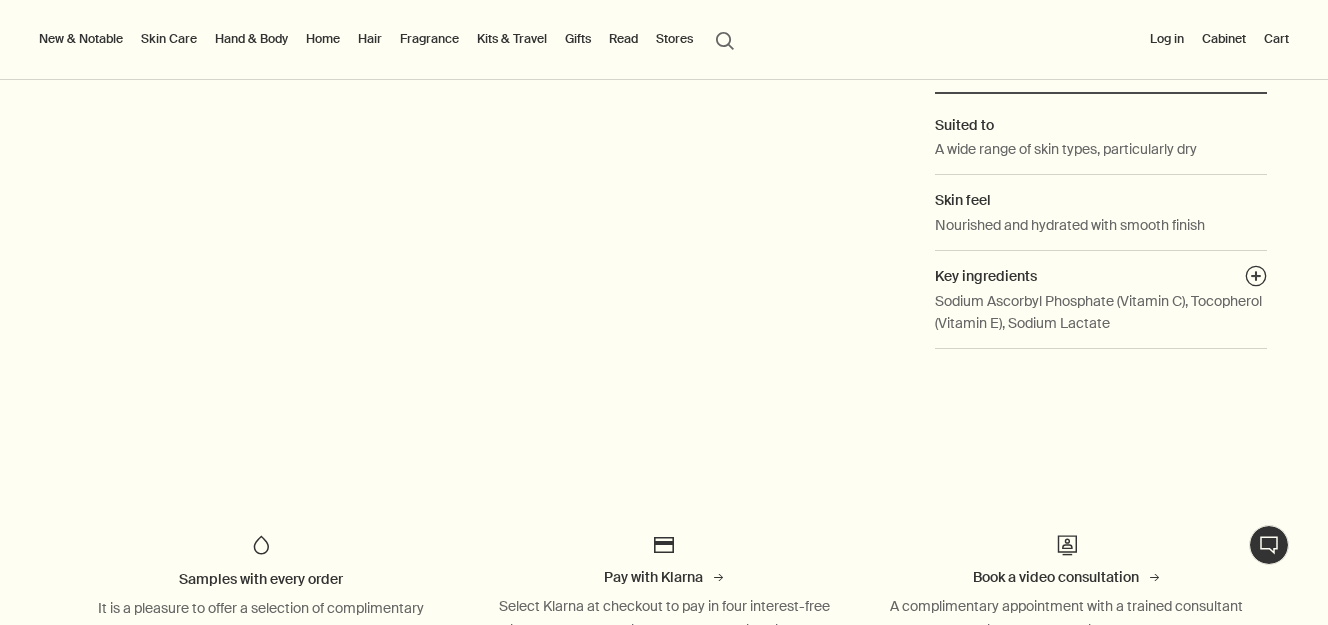 scroll, scrollTop: 718, scrollLeft: 0, axis: vertical 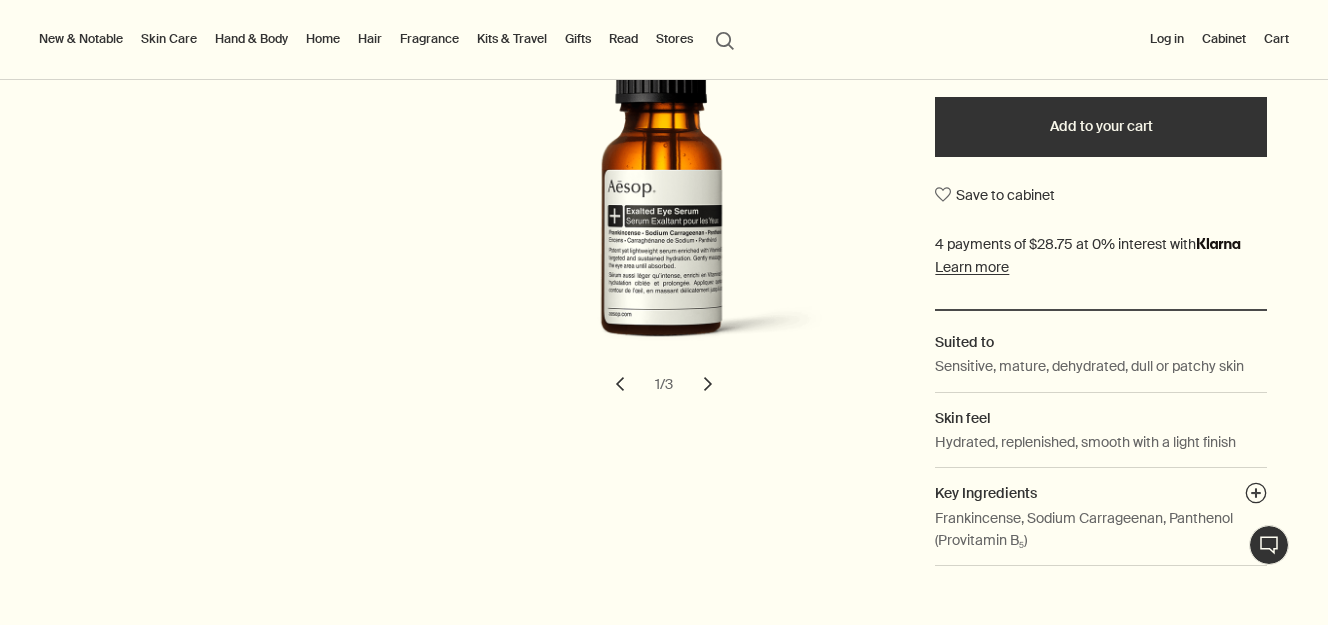 click on "chevron" at bounding box center [708, 384] 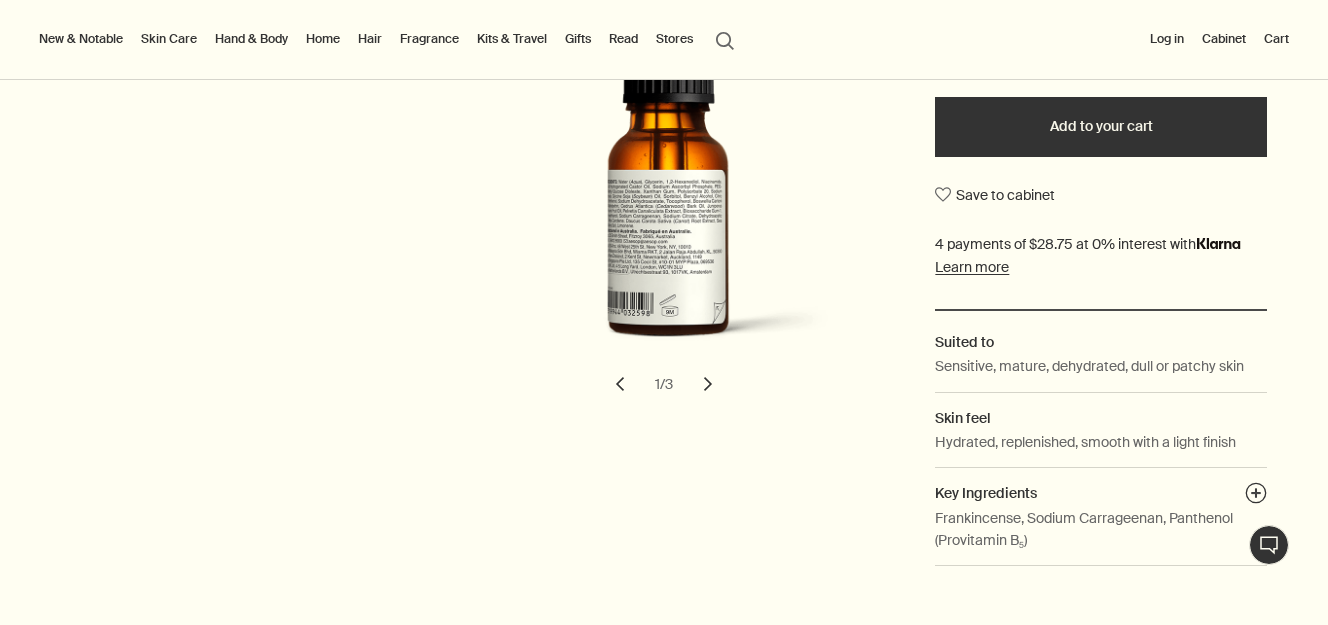 click on "chevron" at bounding box center [708, 384] 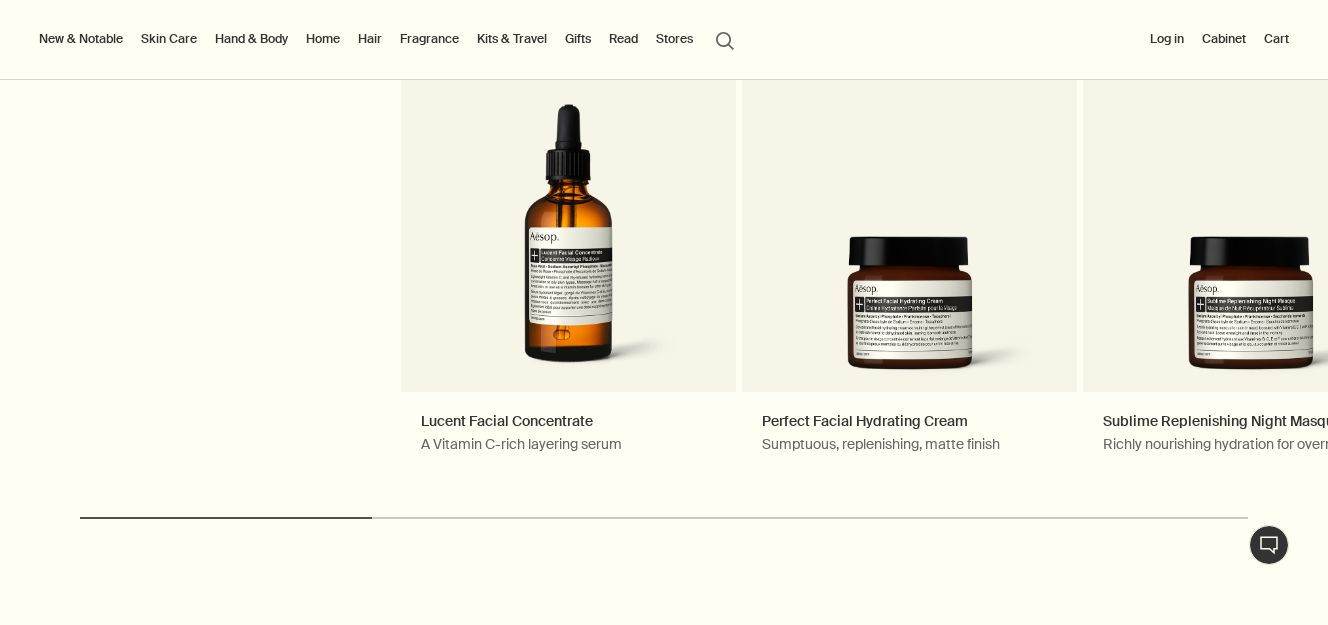 scroll, scrollTop: 2211, scrollLeft: 0, axis: vertical 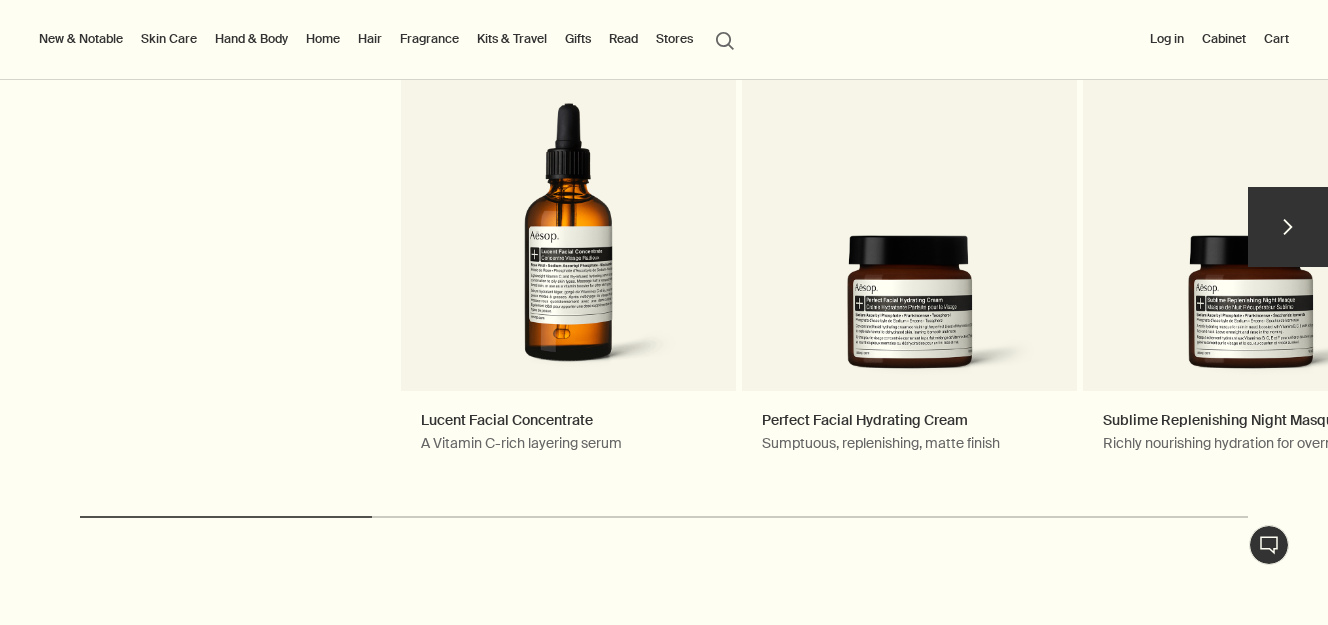click on "chevron" at bounding box center (1288, 227) 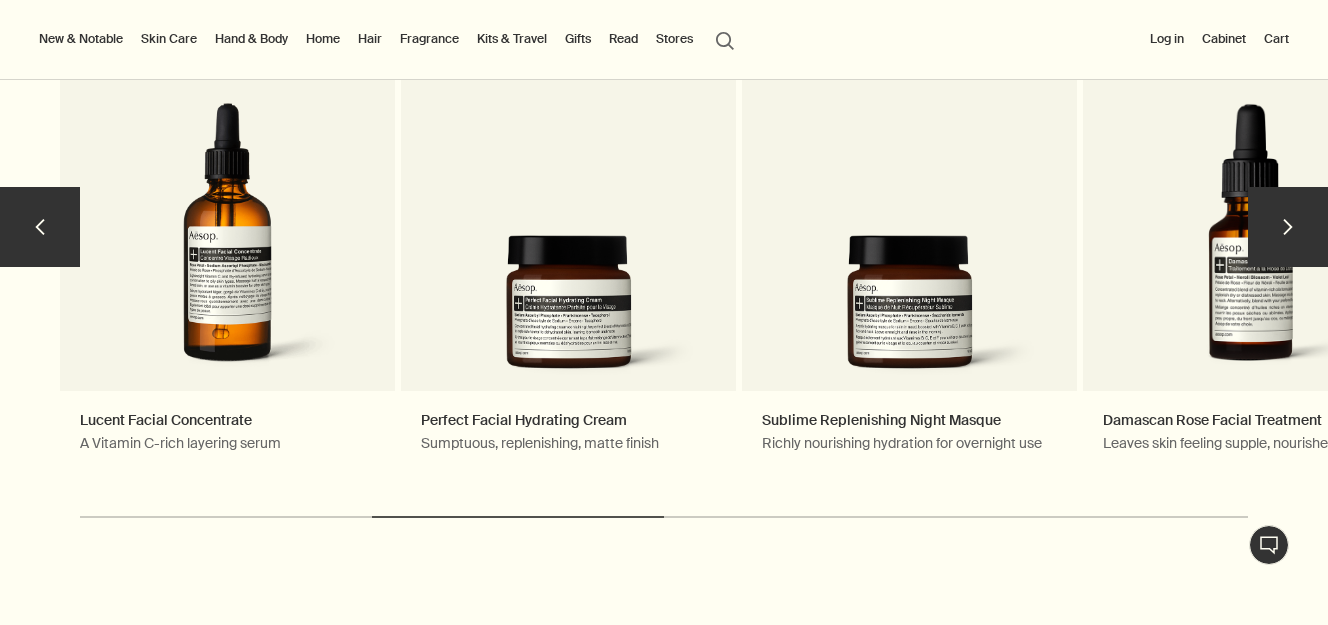click on "chevron" at bounding box center [1288, 227] 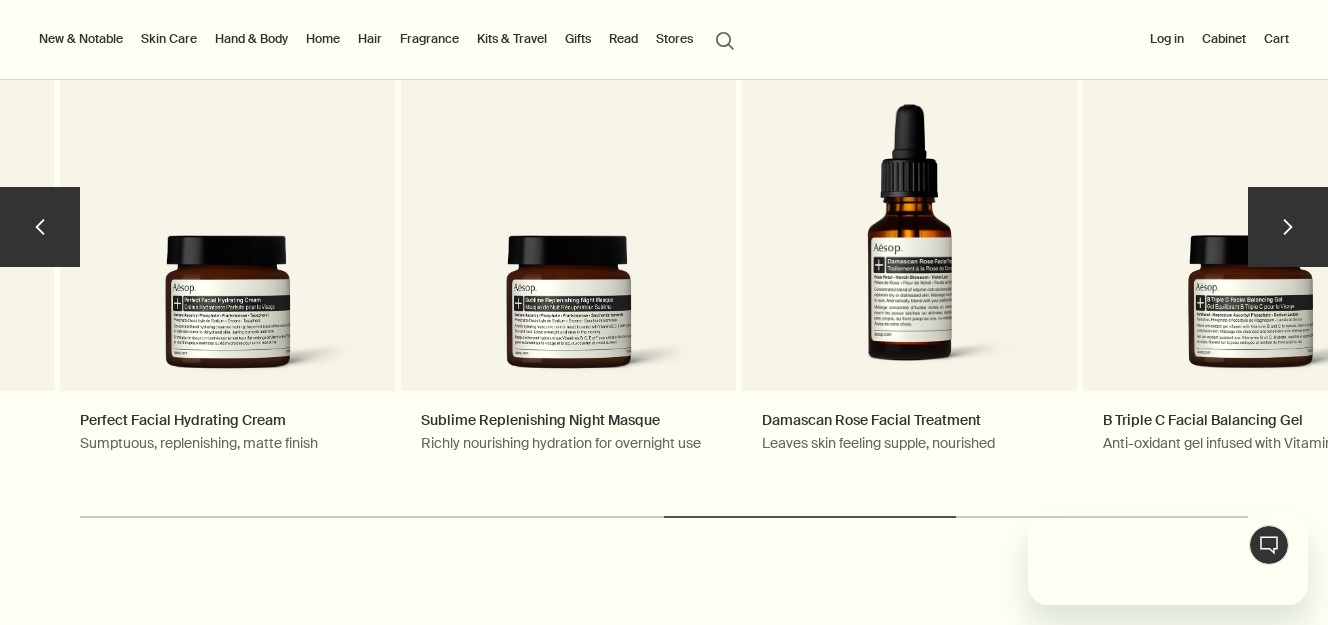 click on "chevron" at bounding box center (1288, 227) 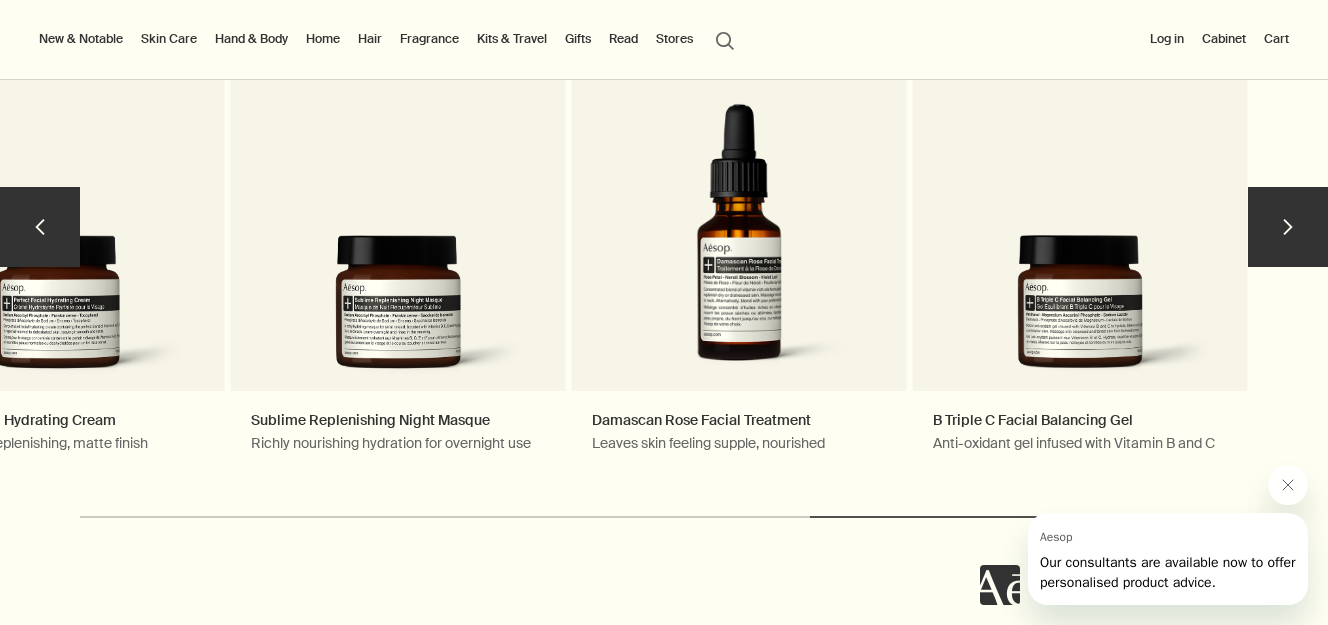 click on "chevron" at bounding box center (1288, 227) 